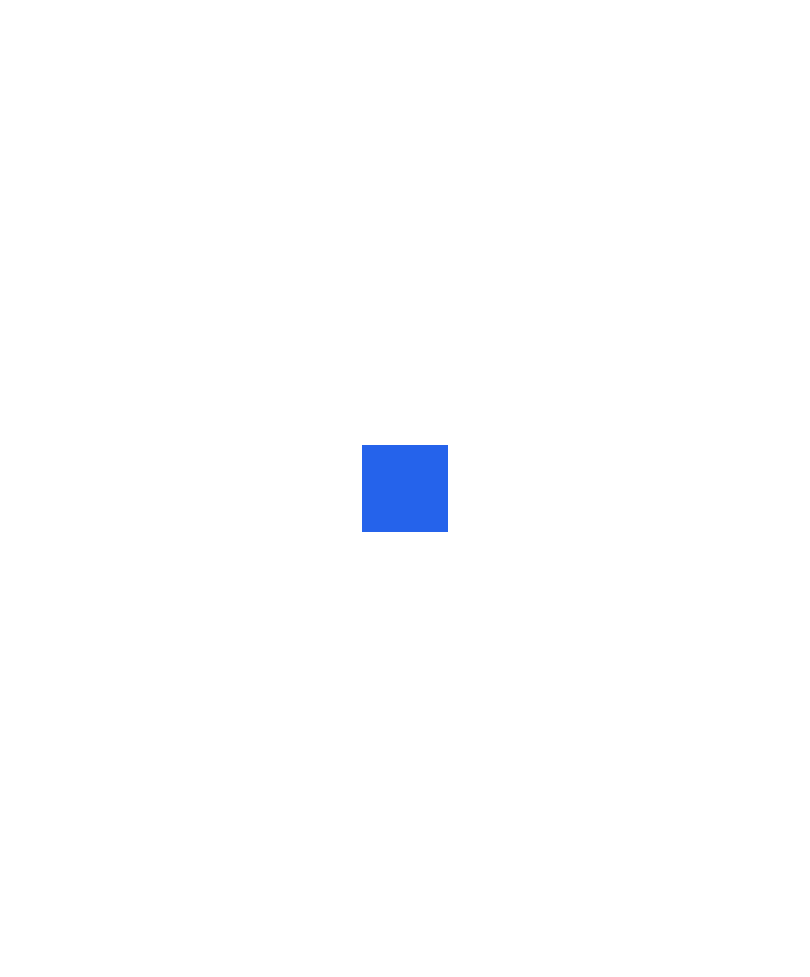 scroll, scrollTop: 0, scrollLeft: 0, axis: both 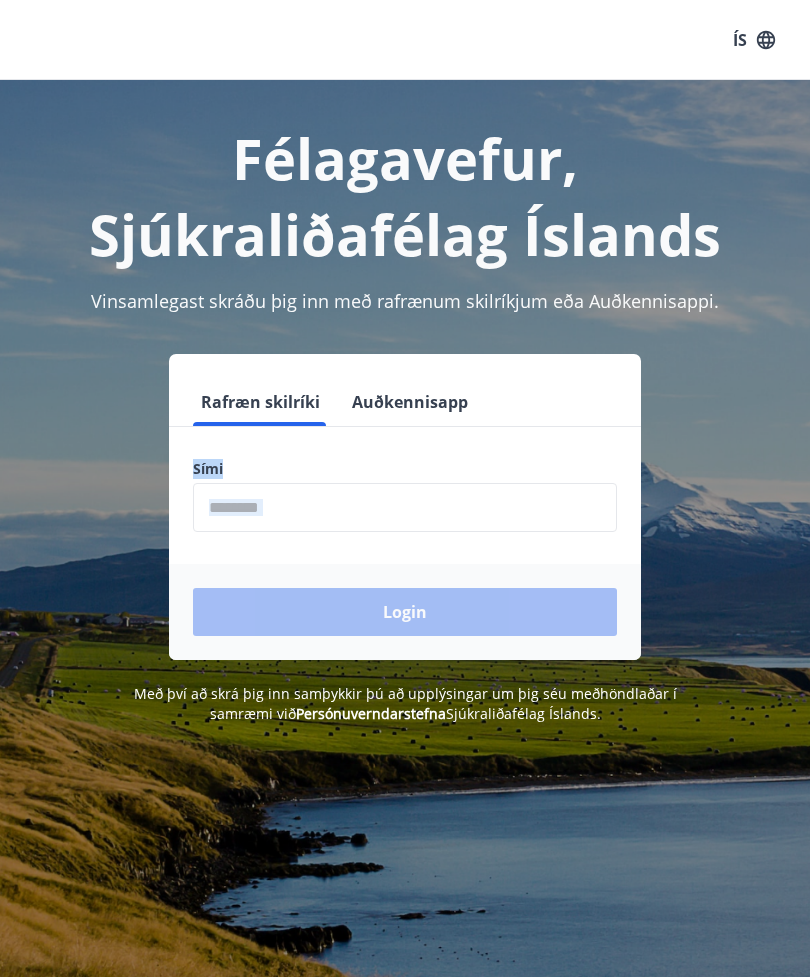 click on "Félagavefur, Sjúkraliðafélag Íslands Vinsamlegast skráðu þig inn með rafrænum skilríkjum eða Auðkennisappi. Rafræn skilríki Auðkennisapp Sími ​ Login Með því að skrá þig inn samþykkir þú að upplýsingar um þig séu meðhöndlaðar í samræmi við Persónuverndarstefna Sjúkraliðafélag Íslands." at bounding box center (405, 568) 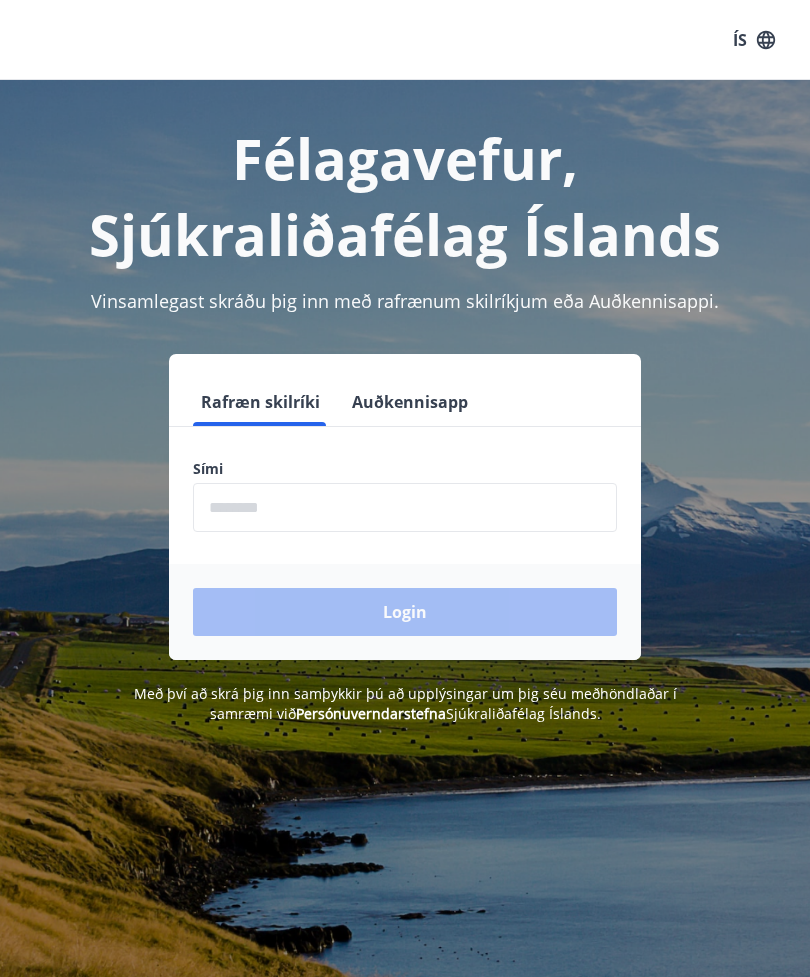 click at bounding box center [405, 507] 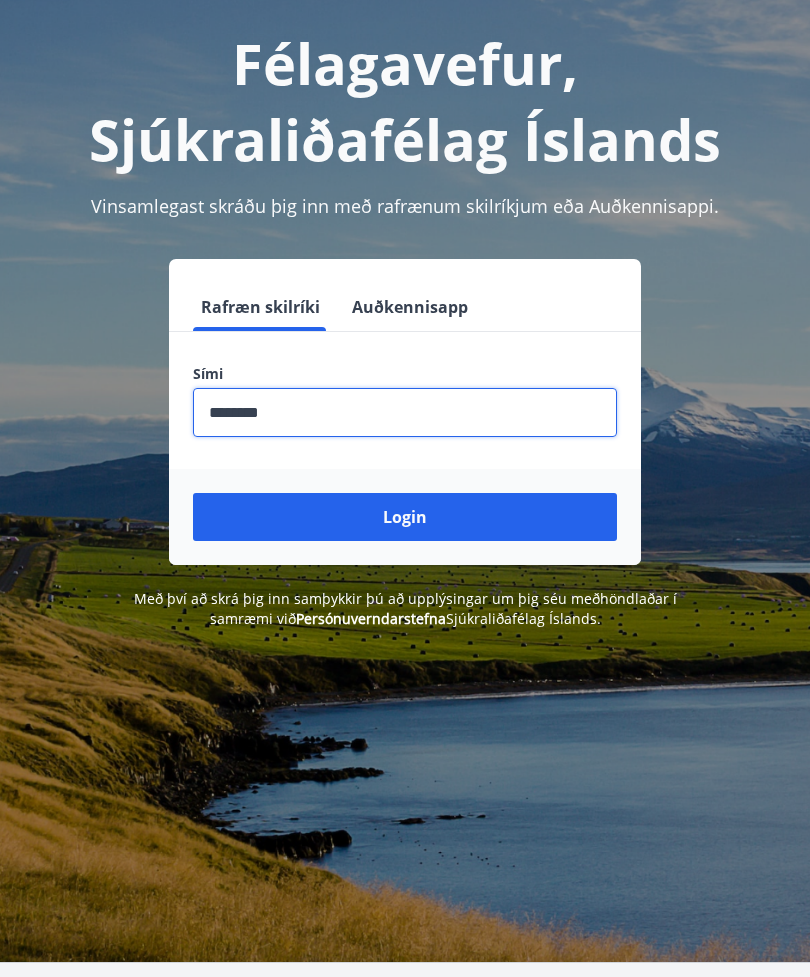 type on "********" 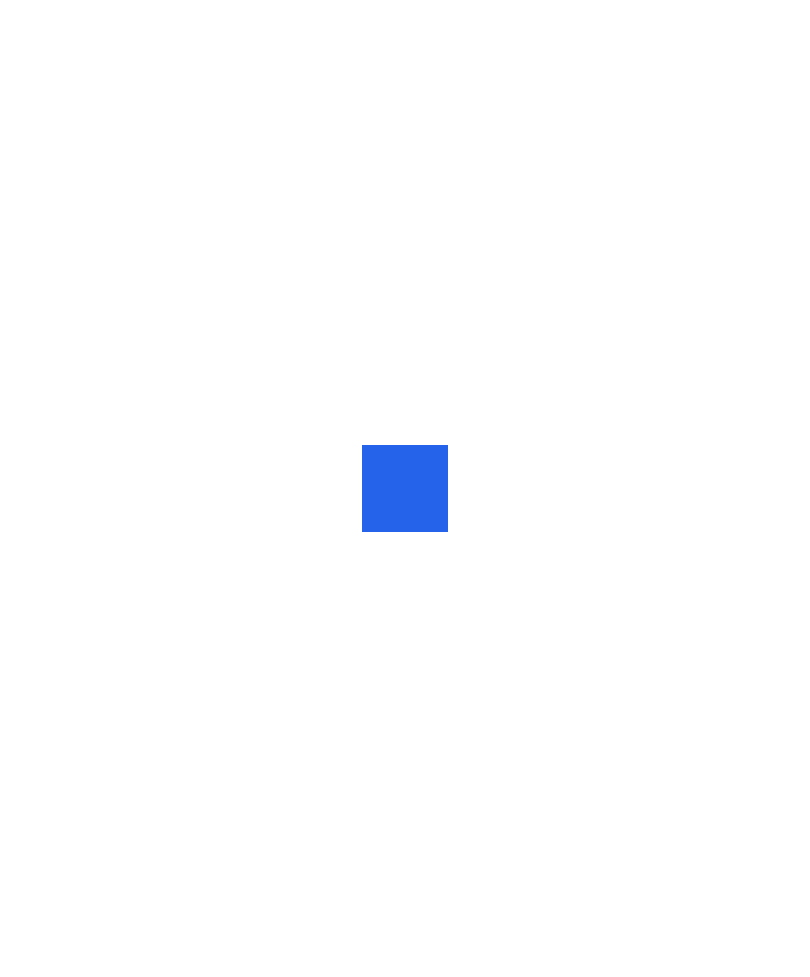 scroll, scrollTop: 0, scrollLeft: 0, axis: both 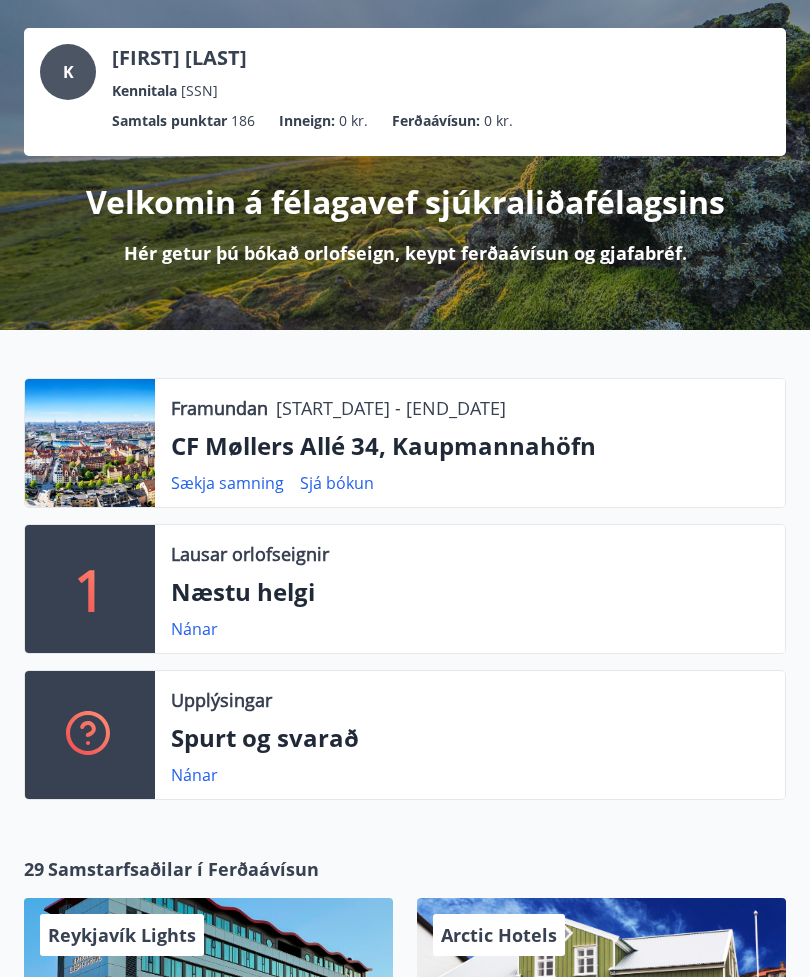 click on "Næstu helgi" at bounding box center (470, 592) 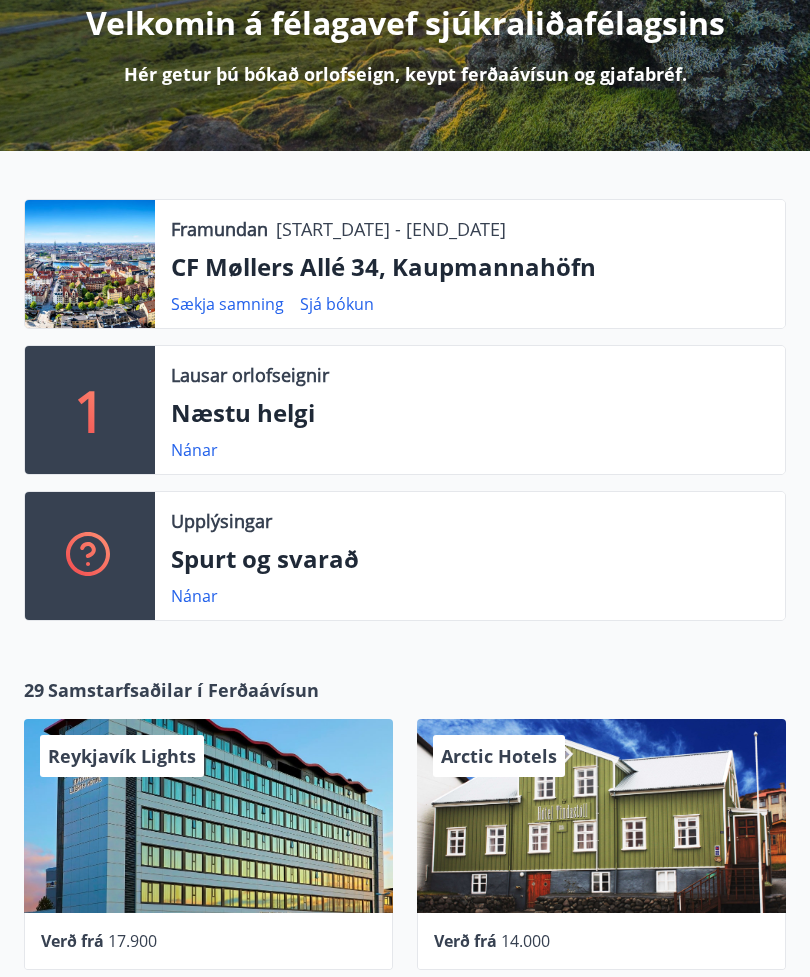 scroll, scrollTop: 255, scrollLeft: 0, axis: vertical 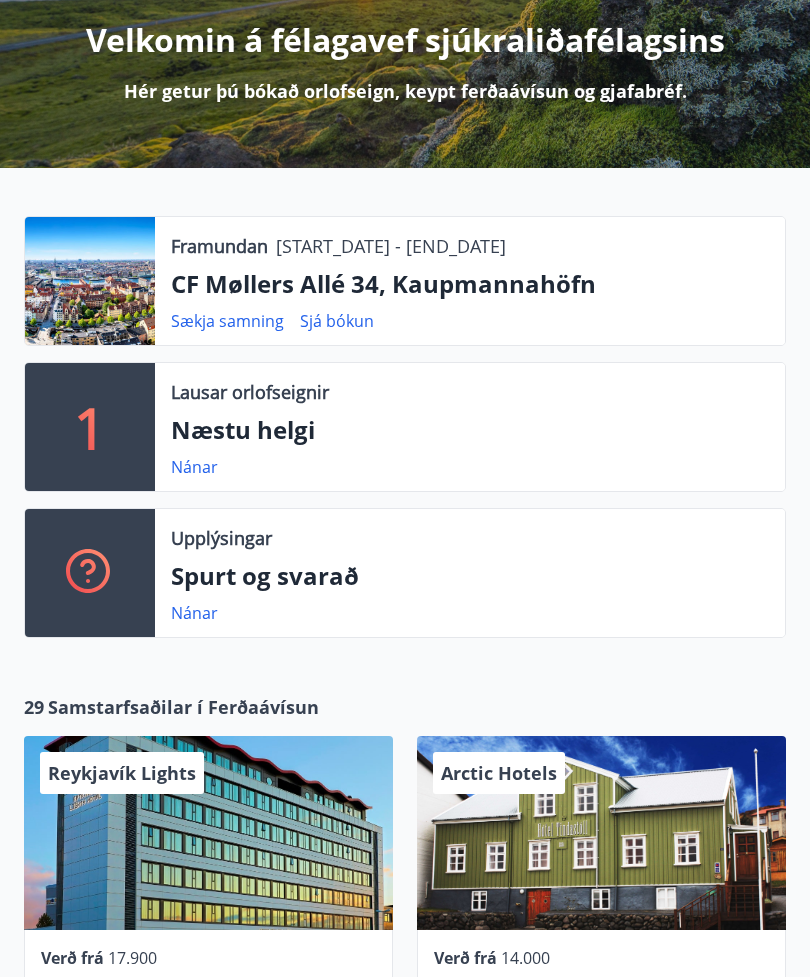 click on "Lausar orlofseignir Næstu helgi Nánar" at bounding box center (470, 427) 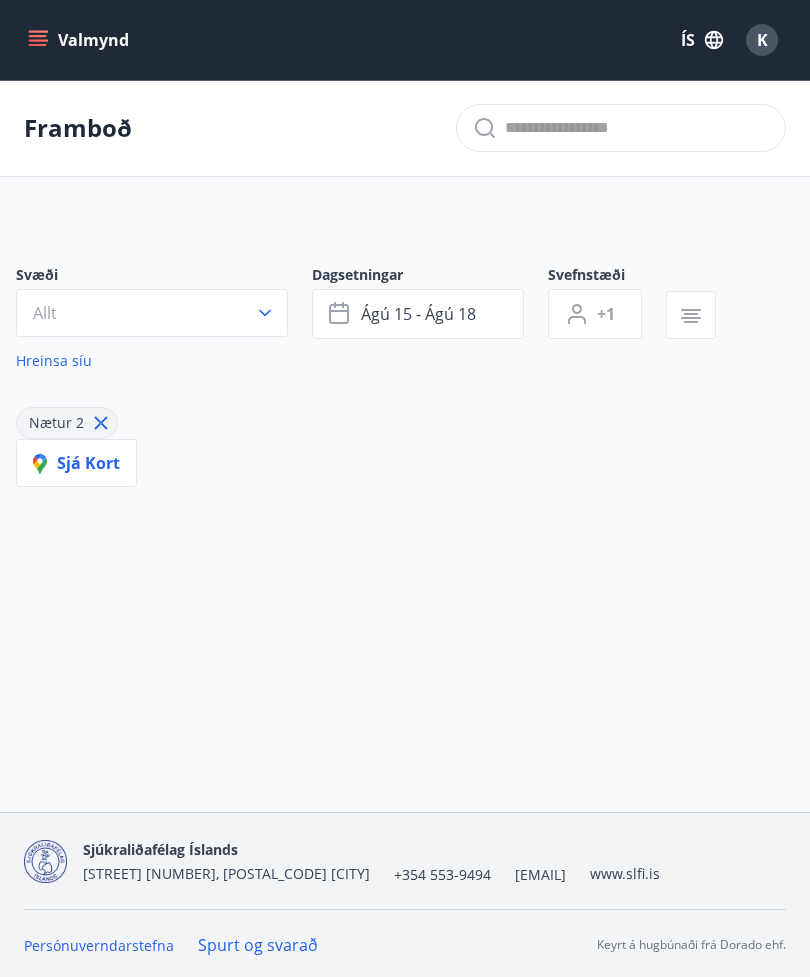 type on "*" 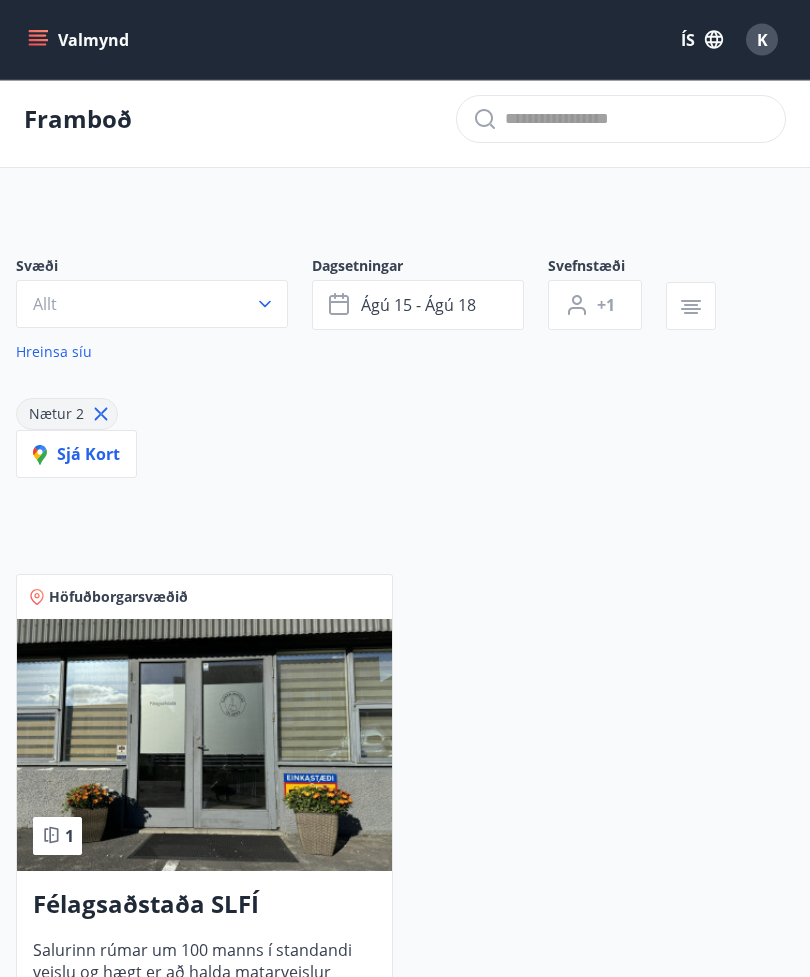 scroll, scrollTop: 0, scrollLeft: 0, axis: both 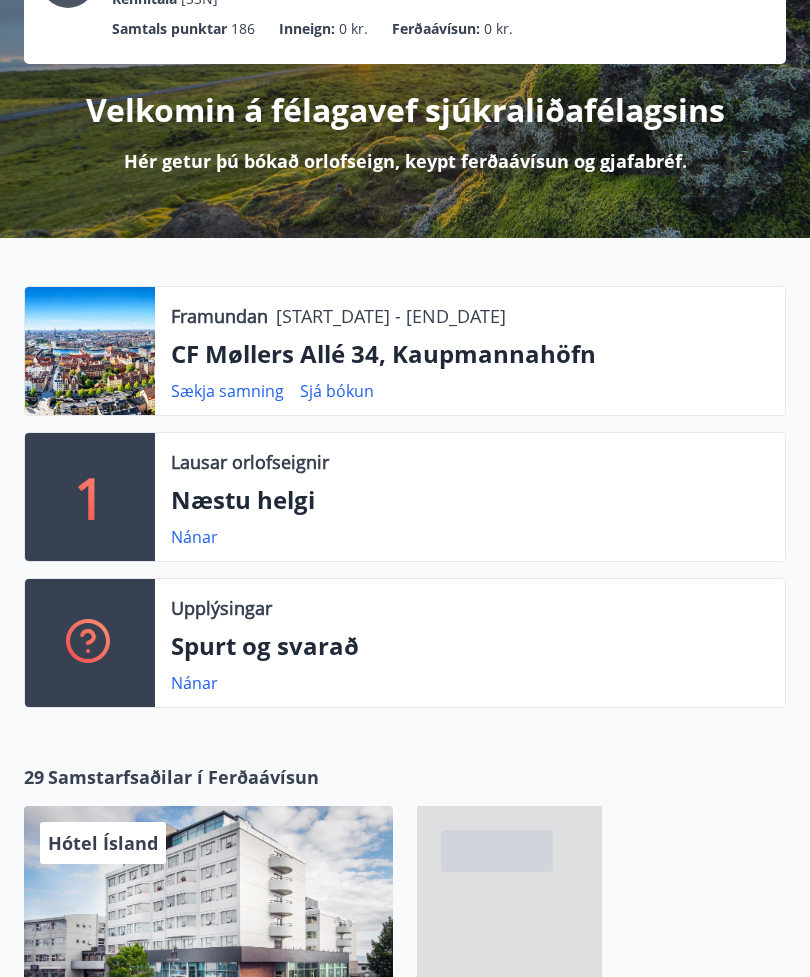 click on "Spurt og svarað" at bounding box center (470, 646) 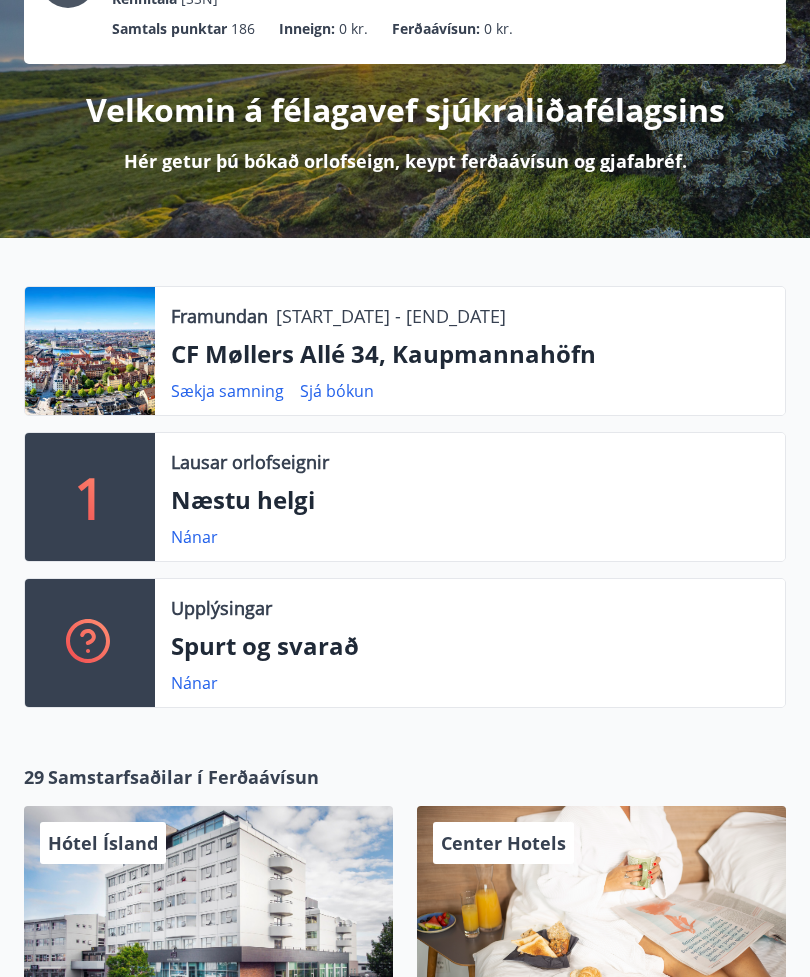 click on "Spurt og svarað" at bounding box center [470, 646] 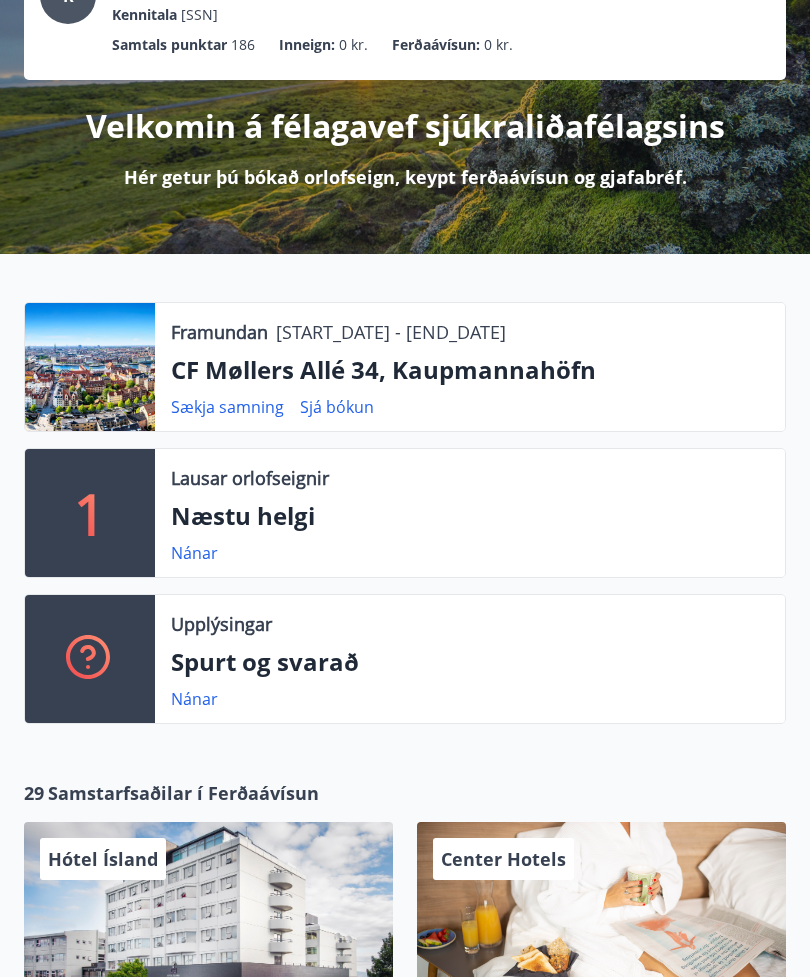 click on "Upplýsingar Spurt og svarað Nánar" at bounding box center [470, 659] 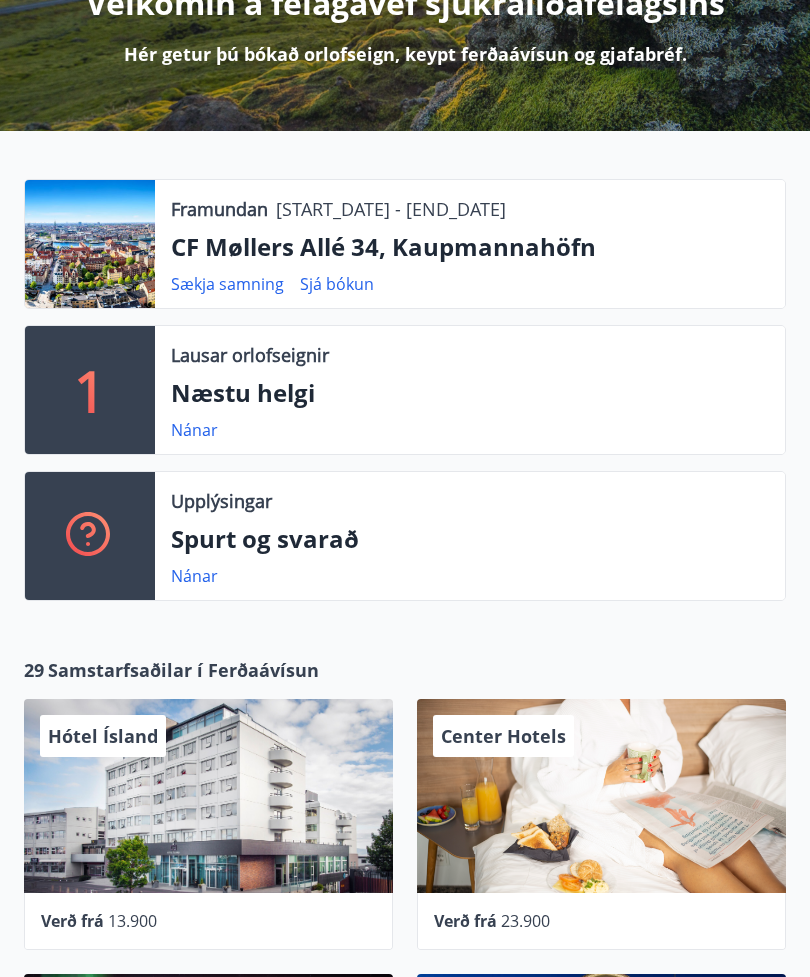 scroll, scrollTop: 293, scrollLeft: 0, axis: vertical 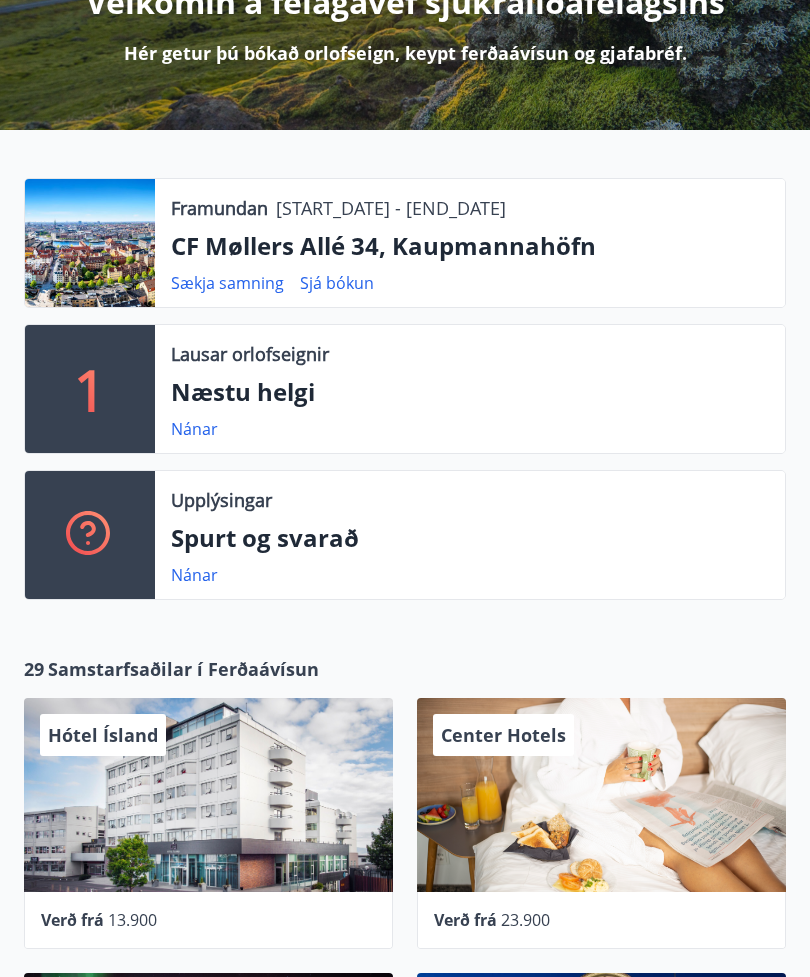 click on "Nánar" at bounding box center [194, 575] 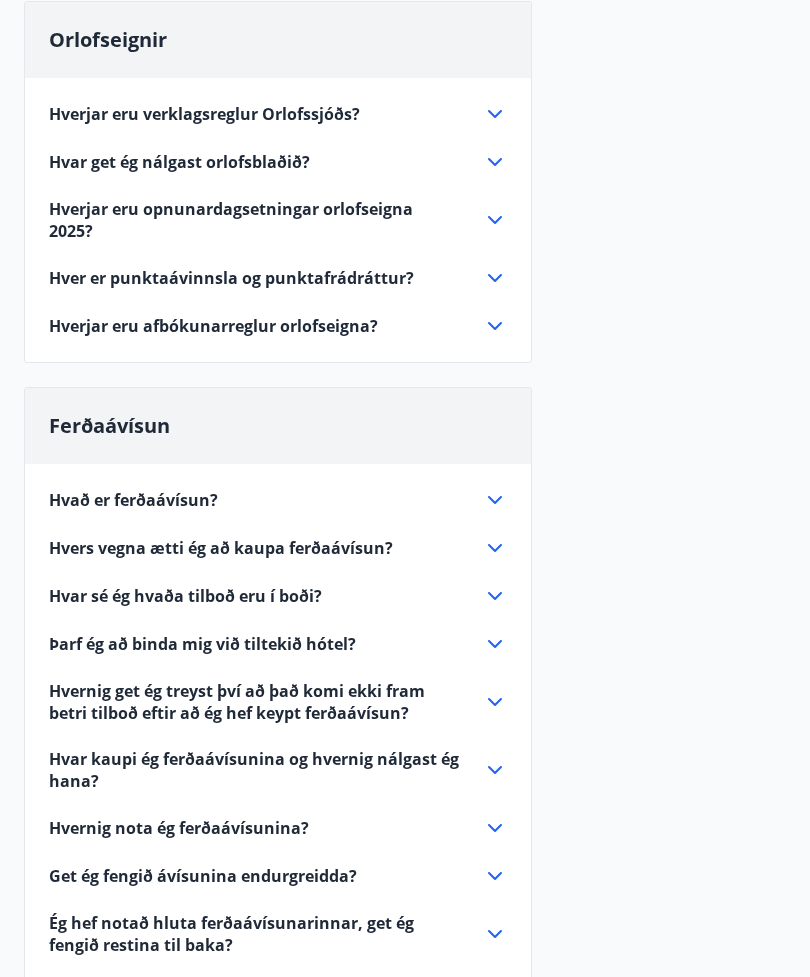scroll, scrollTop: 204, scrollLeft: 0, axis: vertical 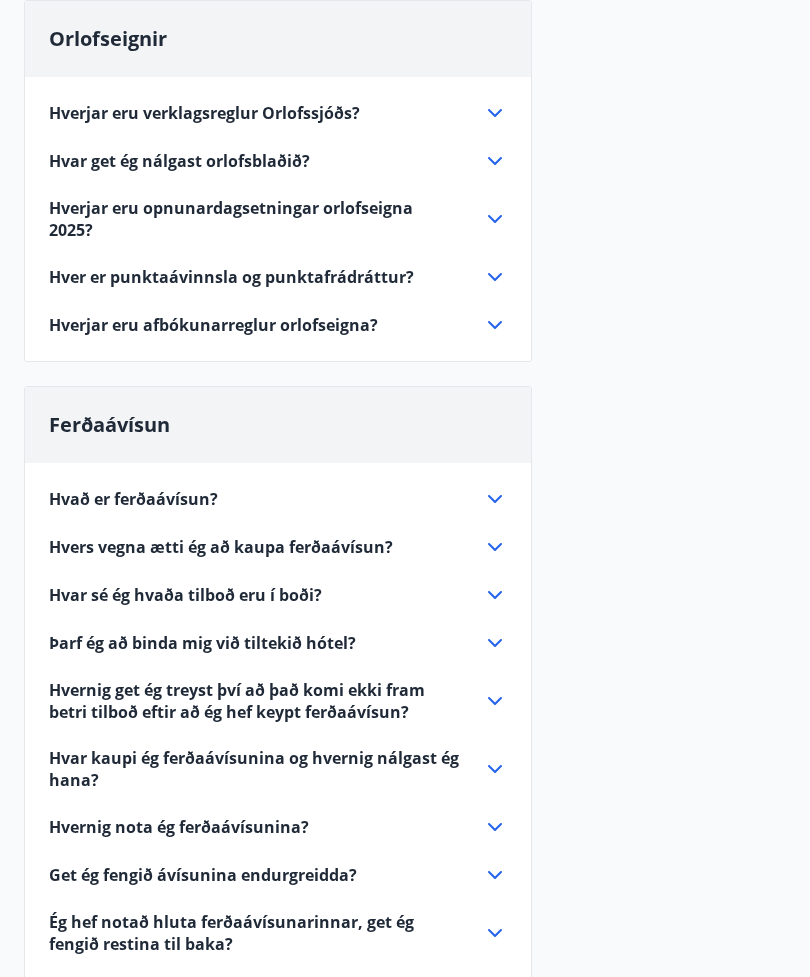 click on "Hverjar eru opnunardagsetningar orlofseigna 2025?" at bounding box center (254, 219) 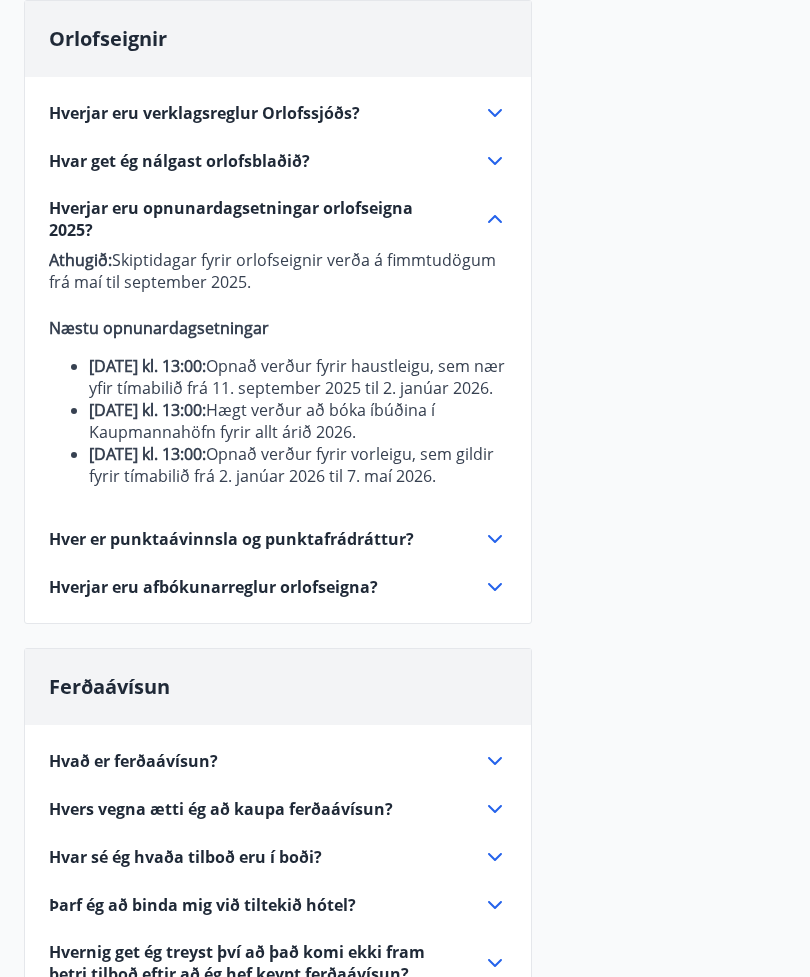 click on "Hver er punktaávinnsla og punktafrádráttur?" at bounding box center [231, 539] 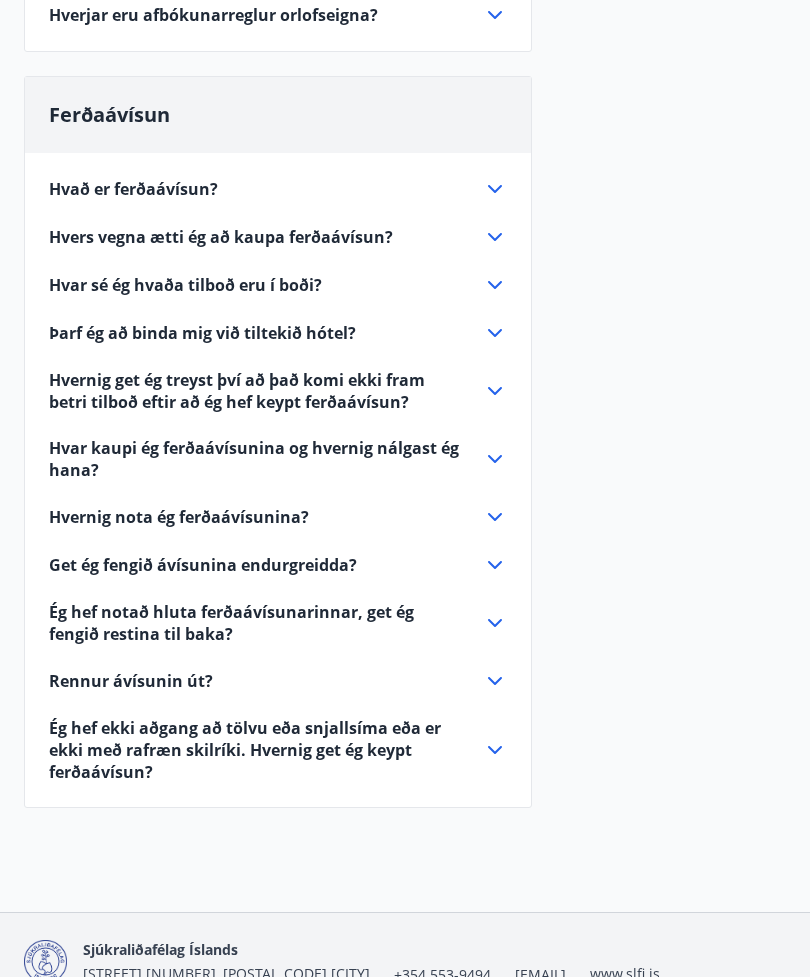 scroll, scrollTop: 1113, scrollLeft: 0, axis: vertical 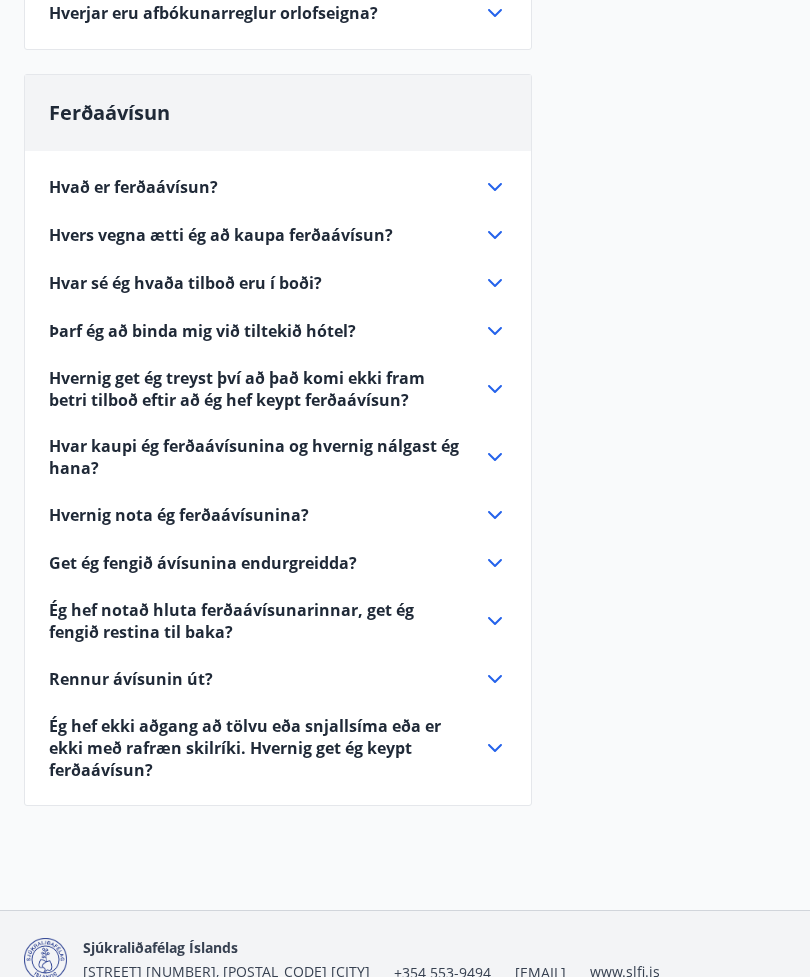 click on "Hvað er ferðaávísun?" at bounding box center [133, 188] 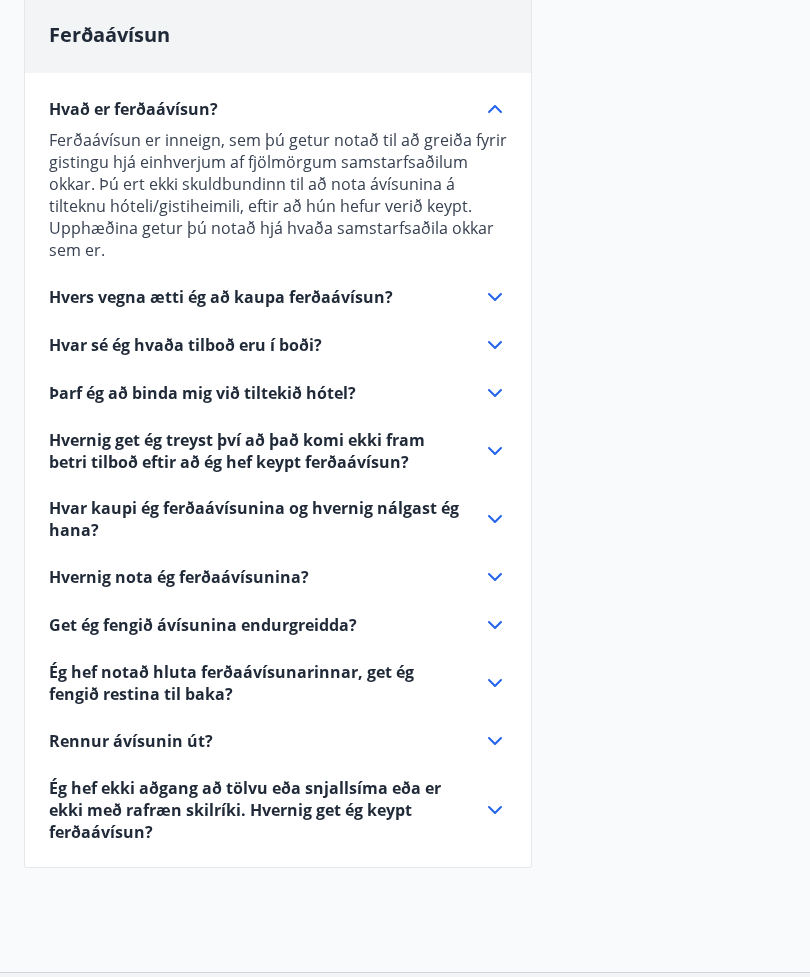 scroll, scrollTop: 591, scrollLeft: 0, axis: vertical 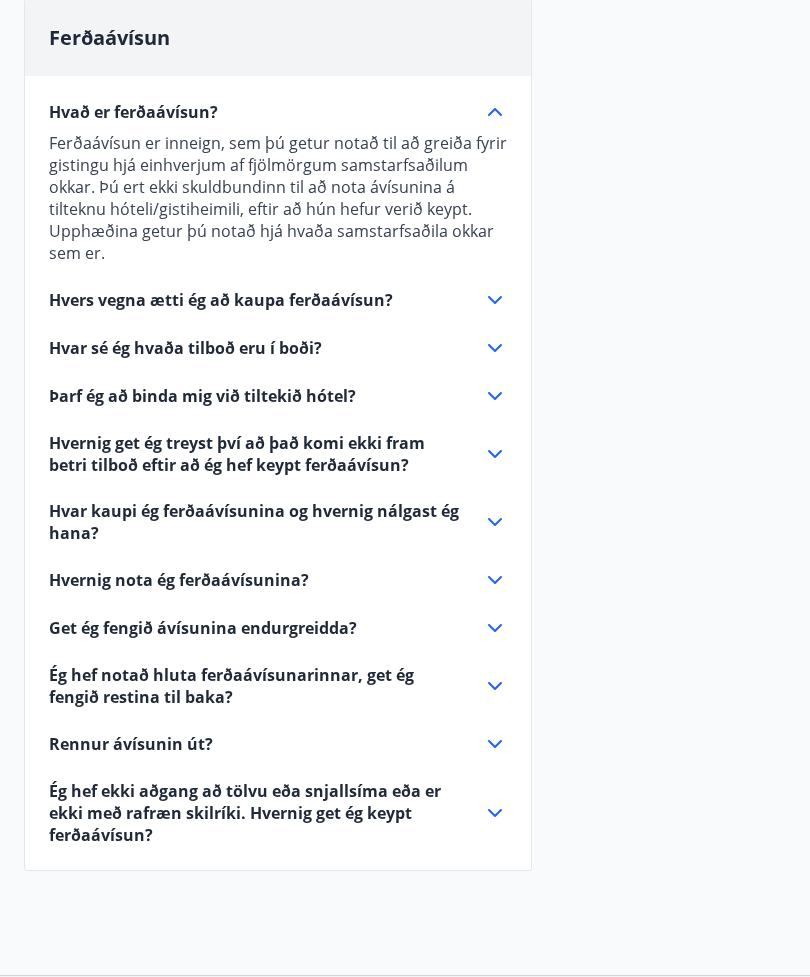 click on "Hvers vegna ætti ég að kaupa ferðaávísun?" at bounding box center [221, 300] 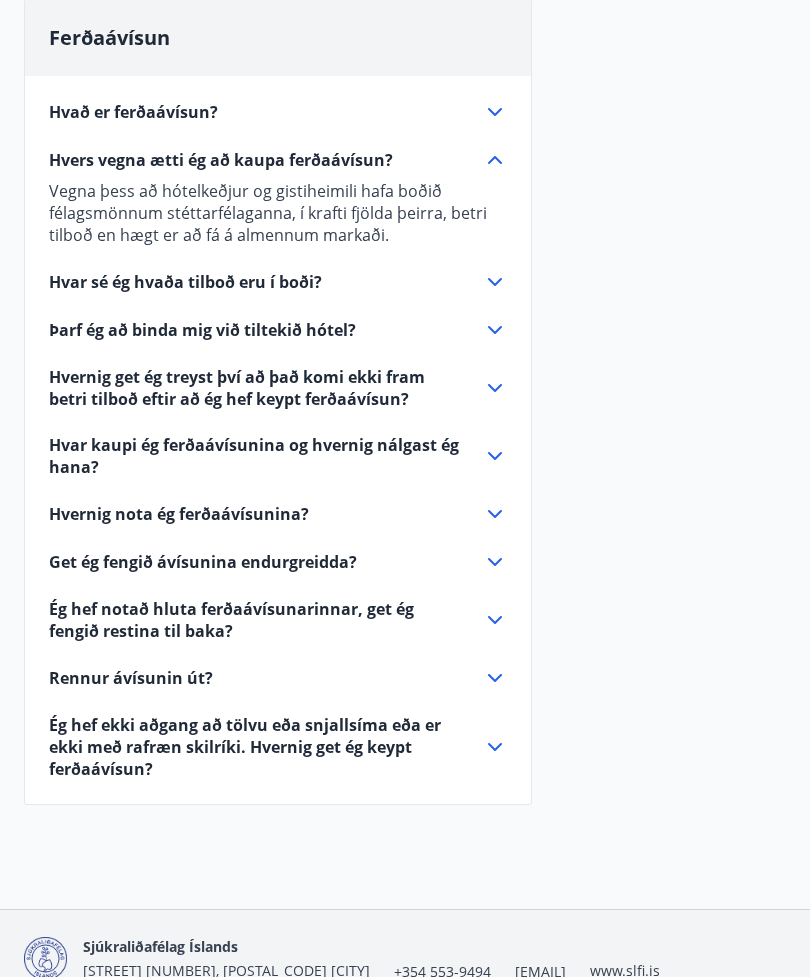 click on "Hvar sé ég hvaða tilboð eru í boði?" at bounding box center (185, 282) 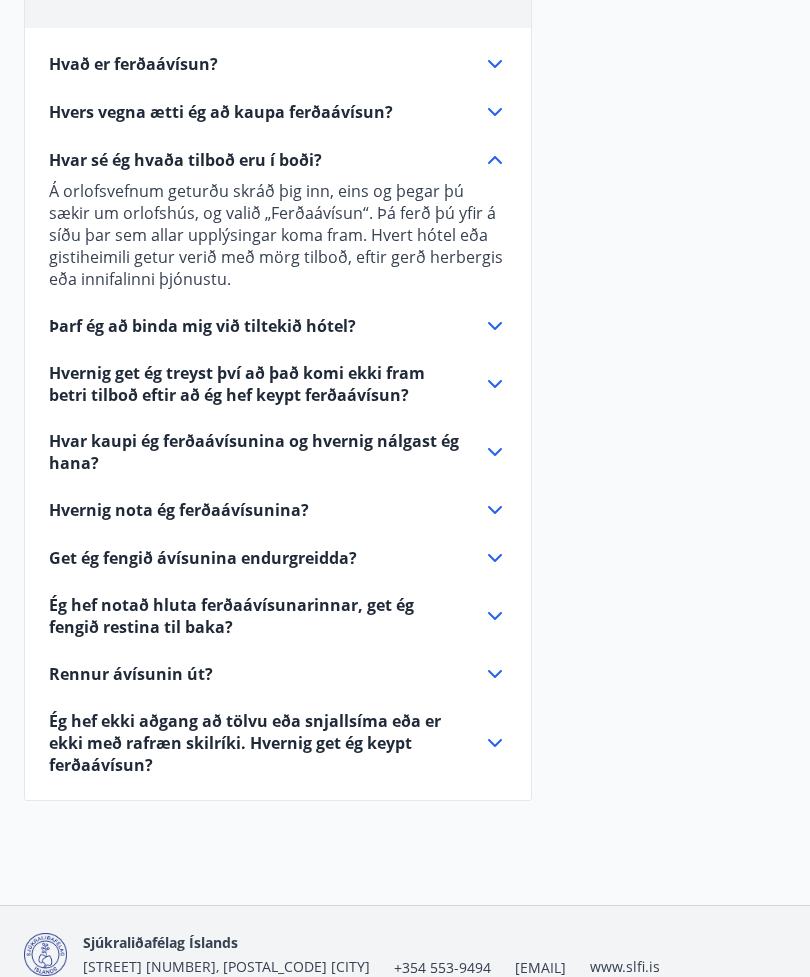 scroll, scrollTop: 671, scrollLeft: 0, axis: vertical 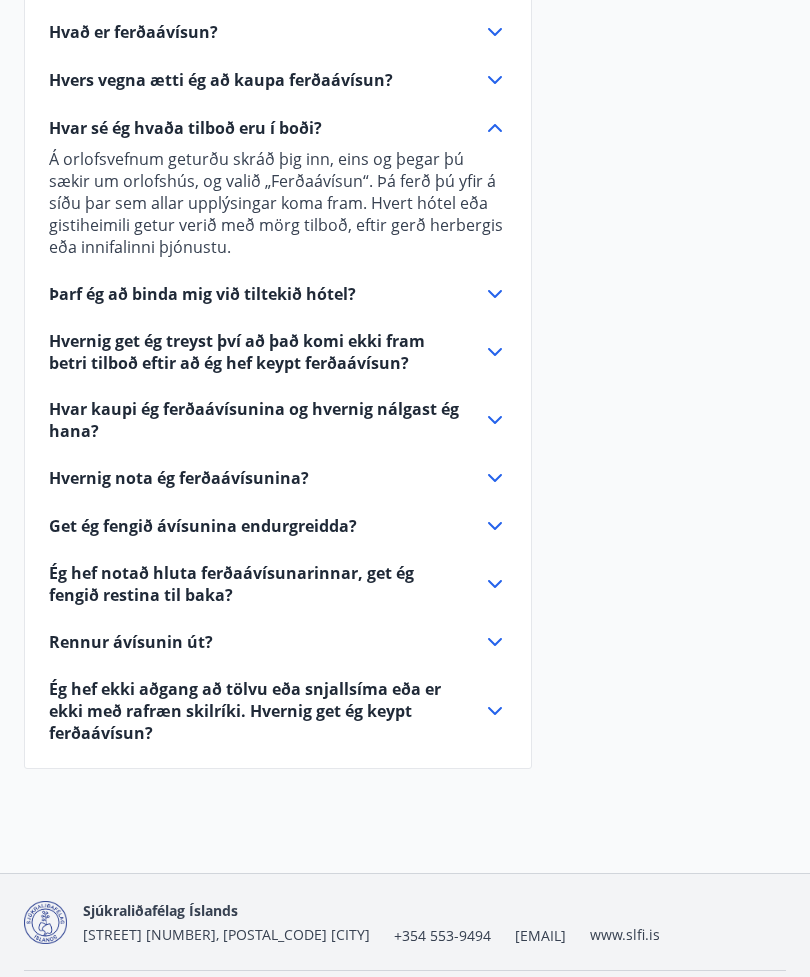 click on "Rennur ávísunin út?" at bounding box center (131, 642) 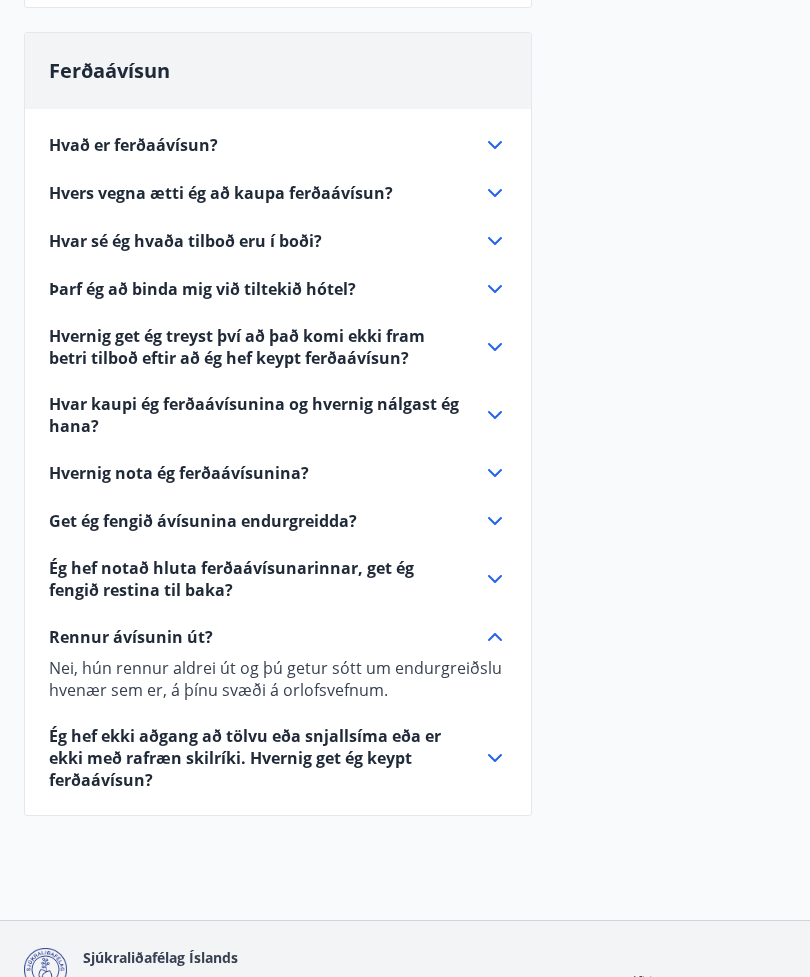 scroll, scrollTop: 557, scrollLeft: 0, axis: vertical 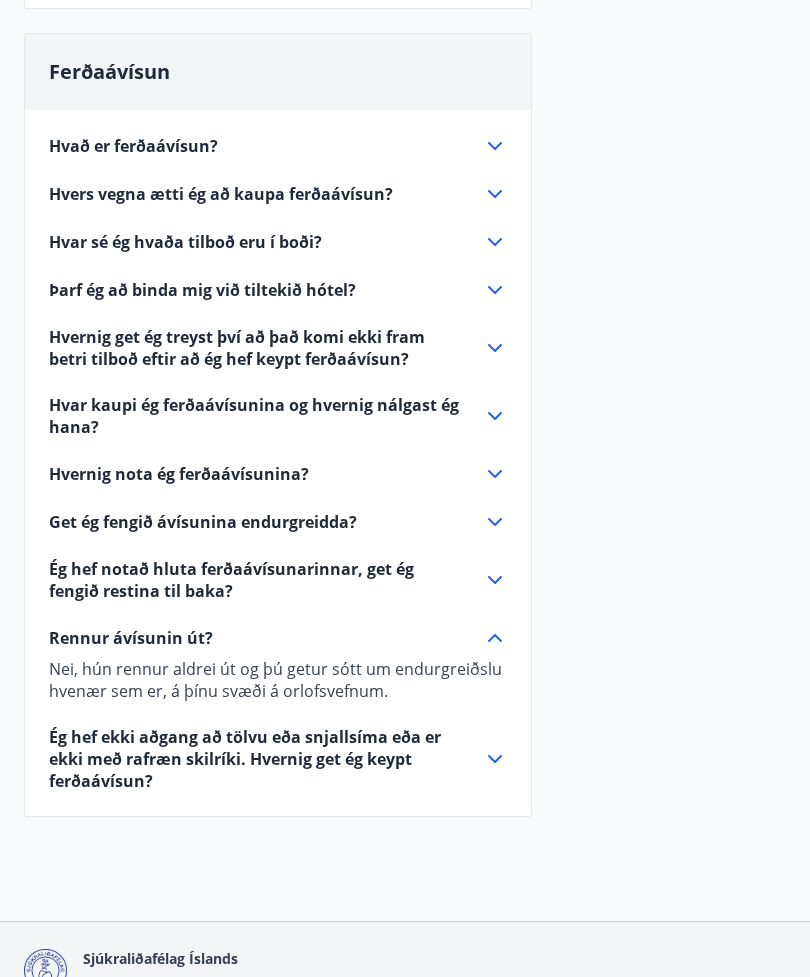 click on "Ég hef notað hluta ferðaávísunarinnar, get ég fengið restina til baka?" at bounding box center [254, 580] 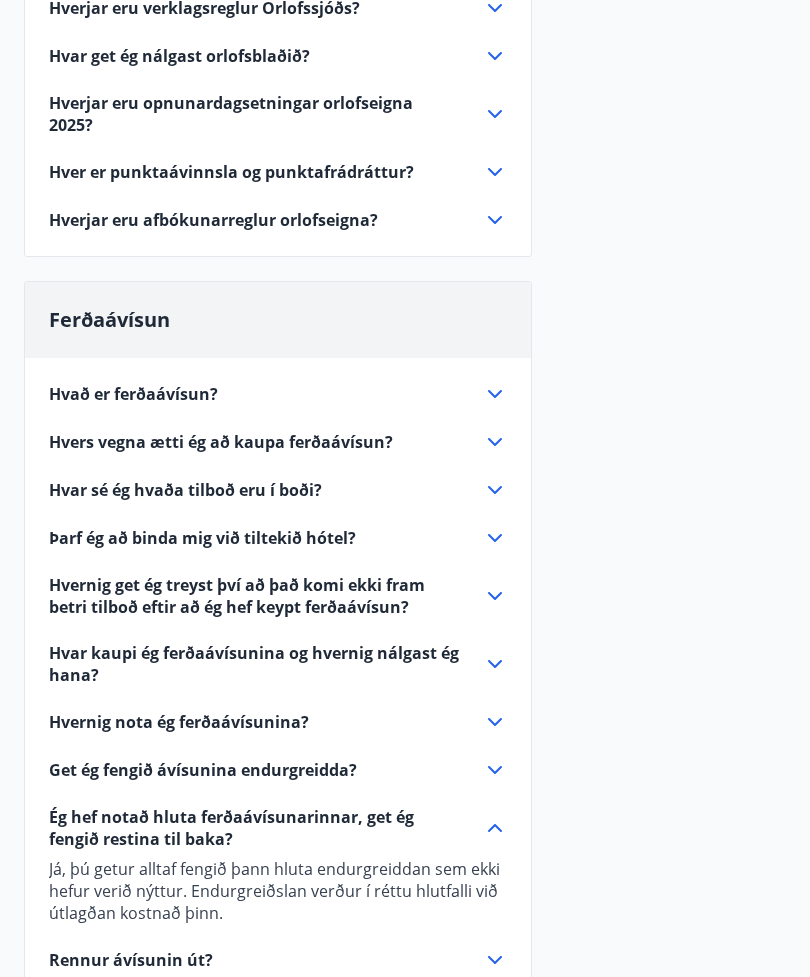 scroll, scrollTop: 307, scrollLeft: 0, axis: vertical 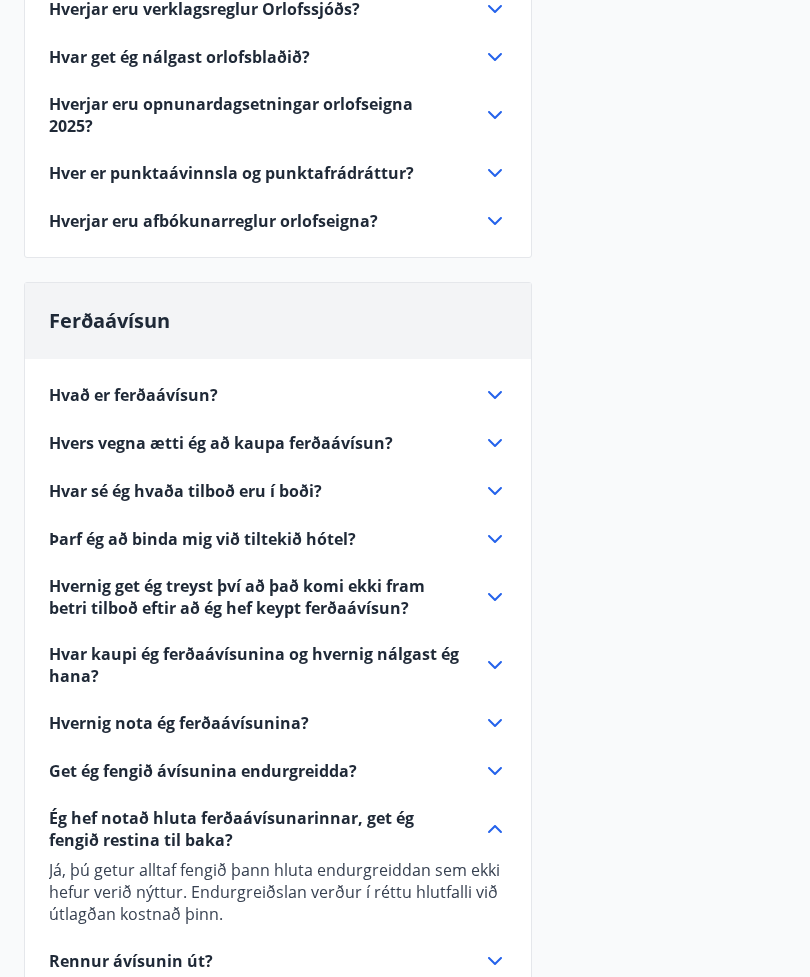 click on "Hvernig get ég treyst því að það komi ekki fram betri tilboð eftir að ég hef keypt ferðaávísun?" at bounding box center [254, 598] 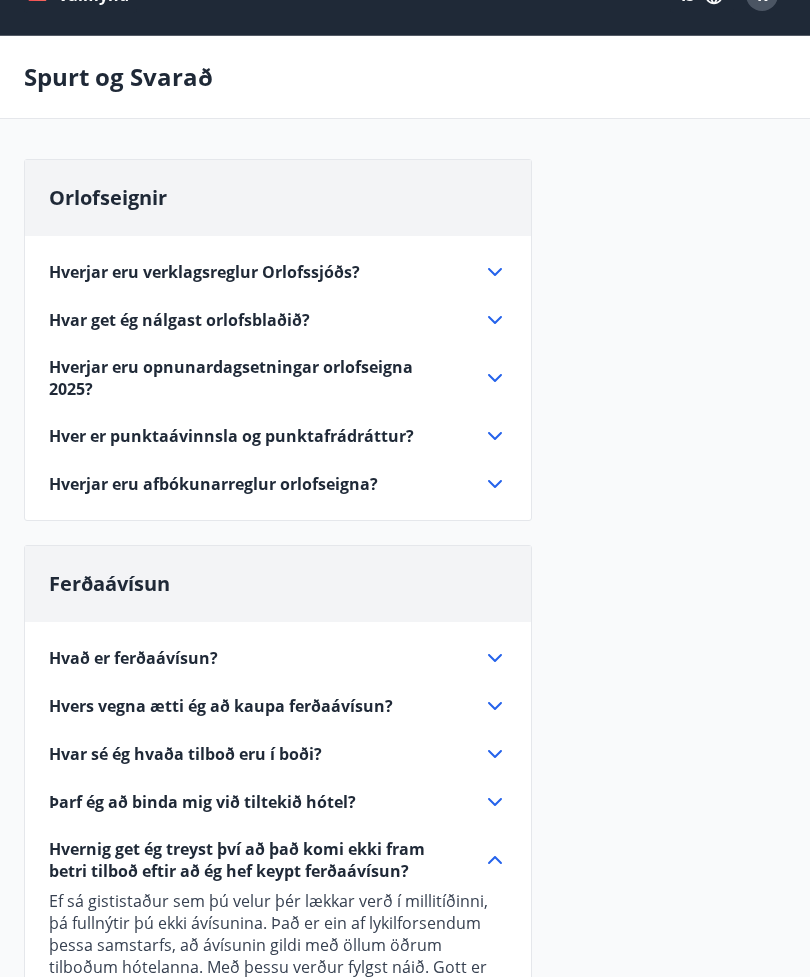 scroll, scrollTop: 0, scrollLeft: 0, axis: both 